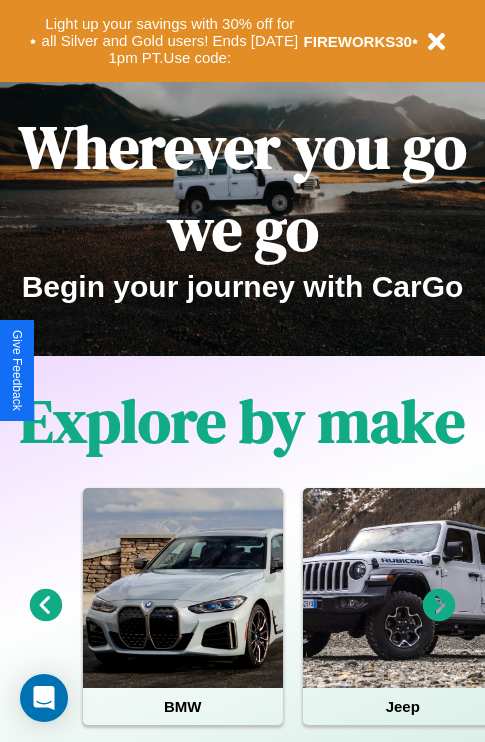 scroll, scrollTop: 0, scrollLeft: 0, axis: both 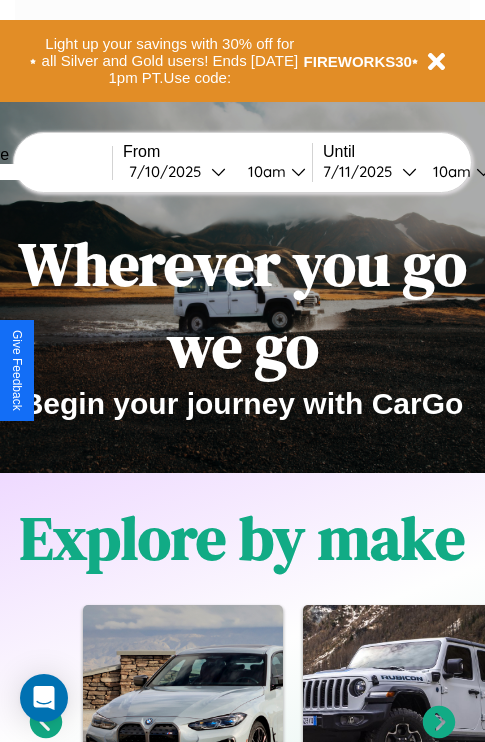 click at bounding box center [37, 172] 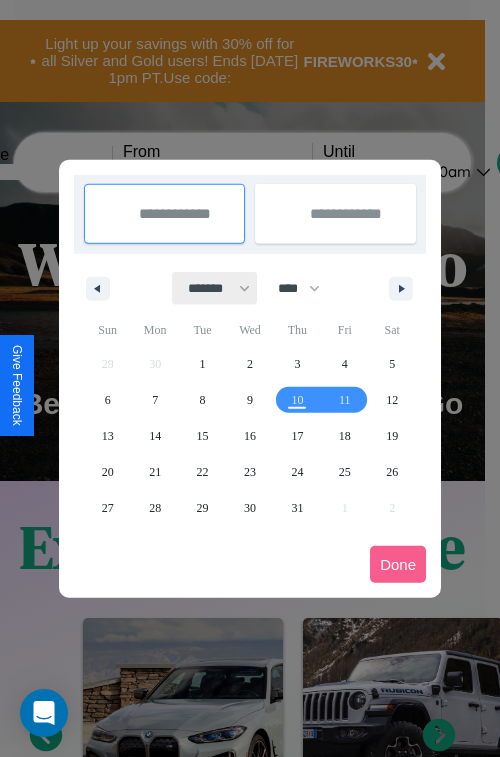click on "******* ******** ***** ***** *** **** **** ****** ********* ******* ******** ********" at bounding box center (215, 288) 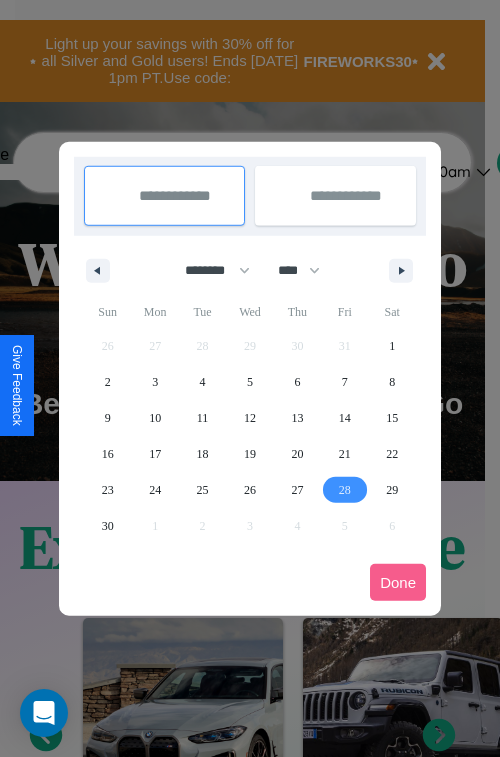 click on "28" at bounding box center [345, 490] 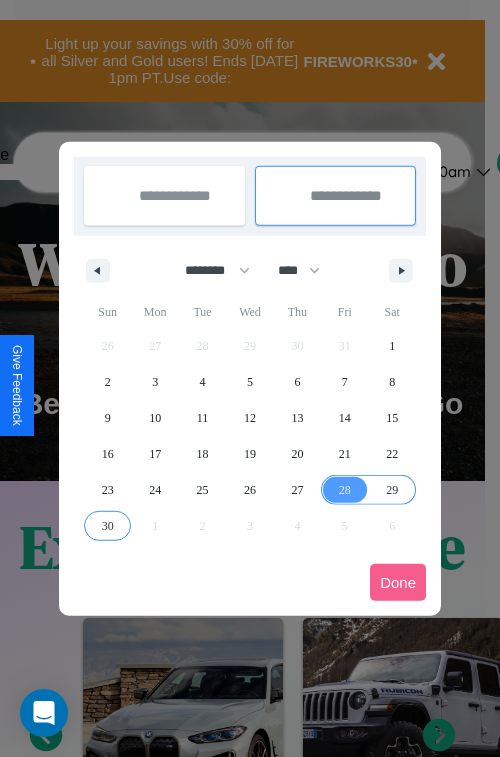 click on "30" at bounding box center (108, 526) 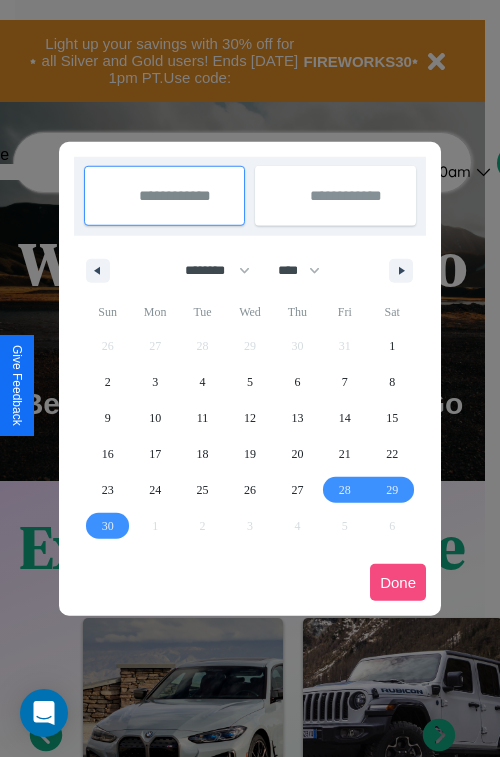 click on "Done" at bounding box center (398, 582) 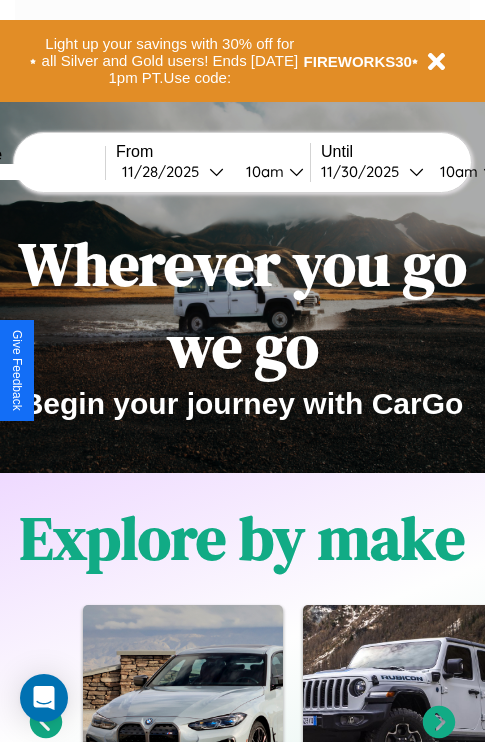 scroll, scrollTop: 0, scrollLeft: 80, axis: horizontal 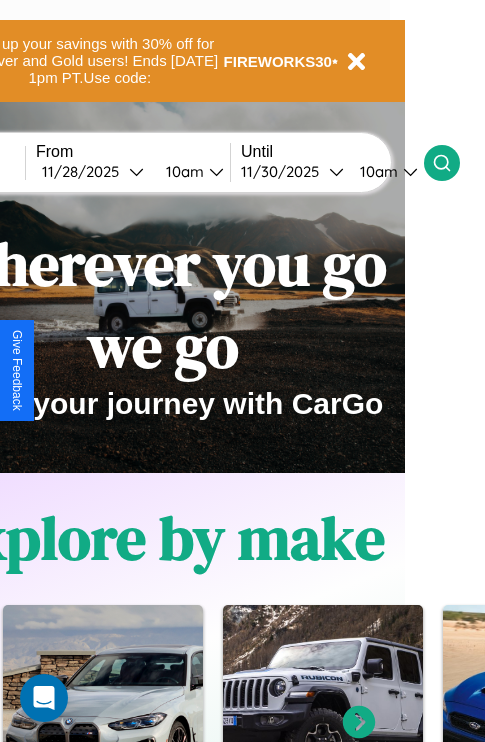 click 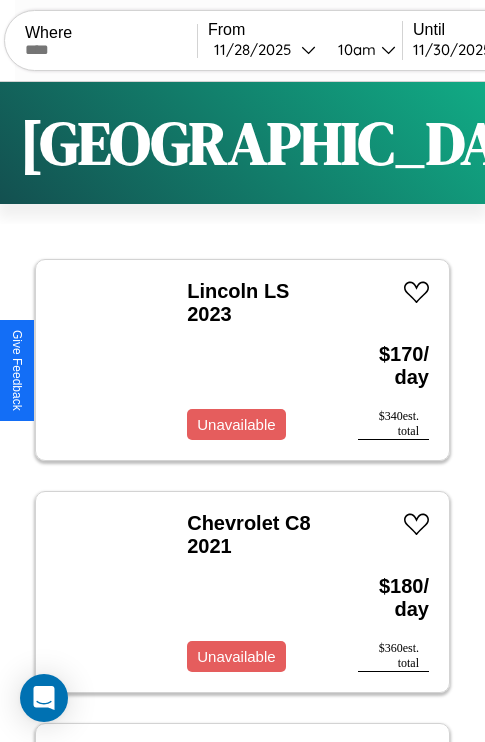 scroll, scrollTop: 95, scrollLeft: 0, axis: vertical 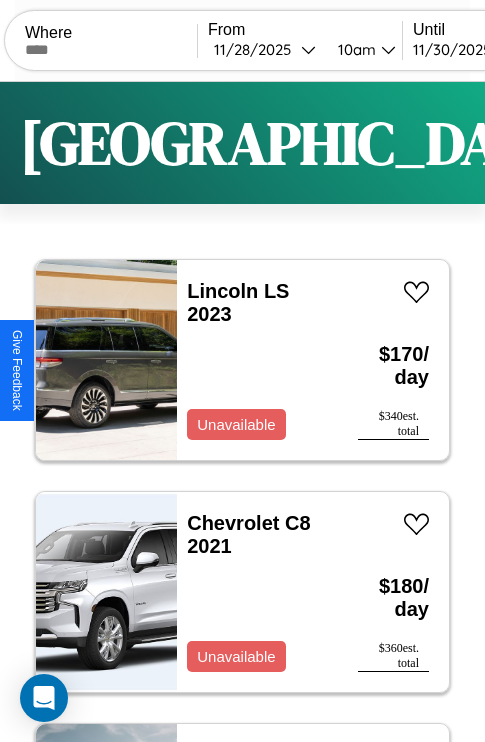 click on "Filters" at bounding box center (640, 143) 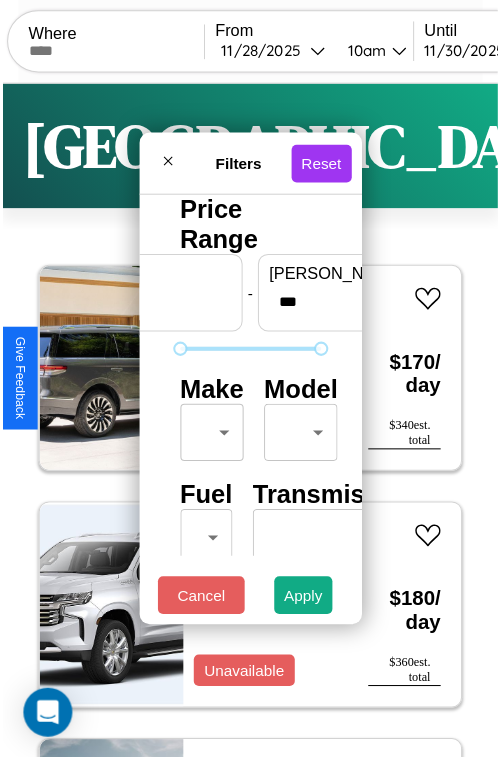 scroll, scrollTop: 59, scrollLeft: 0, axis: vertical 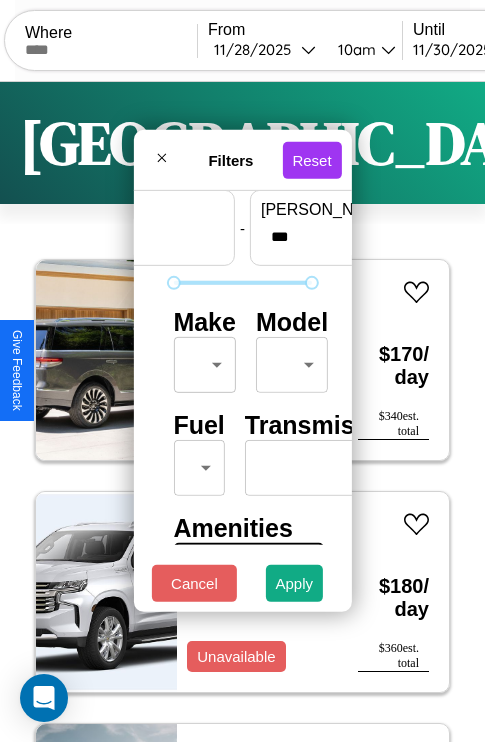 click on "CarGo Where From [DATE] 10am Until [DATE] 10am Become a Host Login Sign Up Prague Filters 120  cars in this area These cars can be picked up in this city. Lincoln   LS   2023 Unavailable $ 170  / day $ 340  est. total Chevrolet   C8   2021 Unavailable $ 180  / day $ 360  est. total Ford   LA8000   2022 Unavailable $ 100  / day $ 200  est. total Chrysler   300   2020 Available $ 150  / day $ 300  est. total Lincoln   Zephyr   2021 Unavailable $ 110  / day $ 220  est. total Maserati   Quattroporte   2017 Available $ 190  / day $ 380  est. total Chrysler   Pacifica   2020 Available $ 160  / day $ 320  est. total Volvo   BRH   2019 Unavailable $ 120  / day $ 240  est. total Volkswagen   Golf Alltrack   2019 Available $ 170  / day $ 340  est. total Audi   S6   2020 Available $ 120  / day $ 240  est. total Mazda   MX-6   2016 Available $ 200  / day $ 400  est. total Land Rover   Range Rover Velar   2014 Available $ 80  / day $ 160  est. total GMC   ACL   2021 Available $ 200  / day $ 400  est. total" at bounding box center [242, 412] 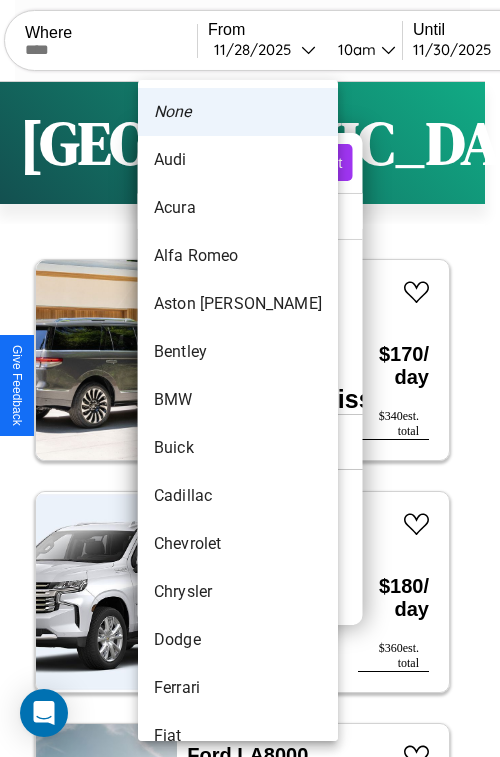 click on "Alfa Romeo" at bounding box center (238, 256) 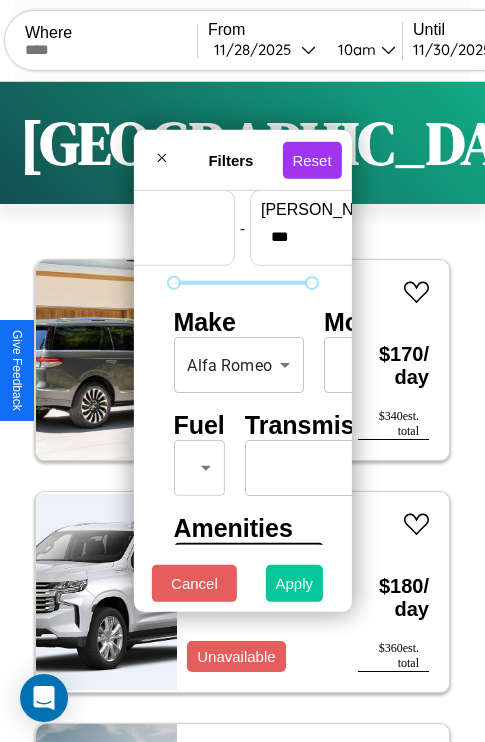 click on "Apply" at bounding box center [295, 583] 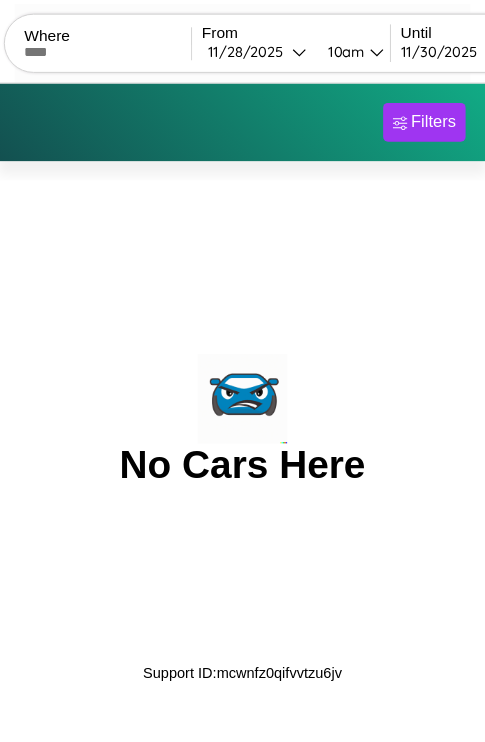 scroll, scrollTop: 0, scrollLeft: 0, axis: both 